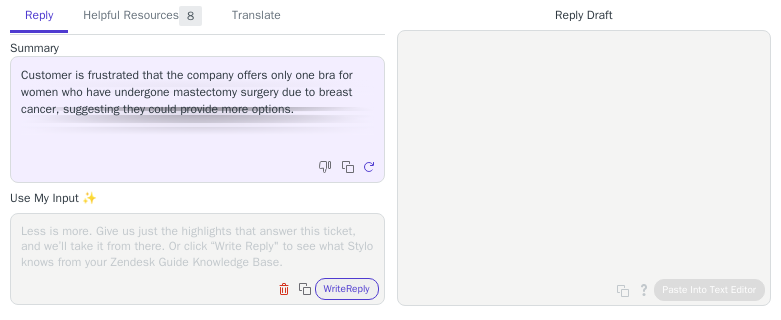 scroll, scrollTop: 0, scrollLeft: 0, axis: both 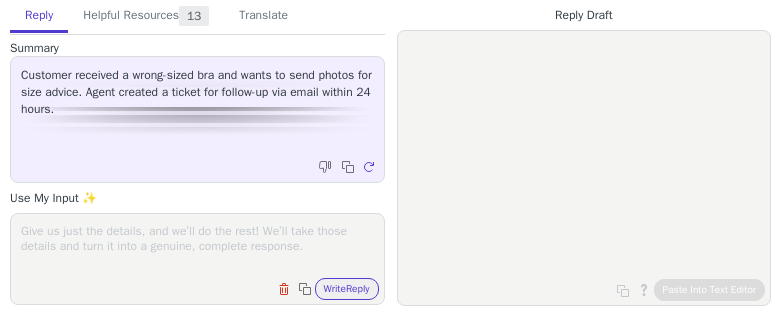 click at bounding box center (197, 246) 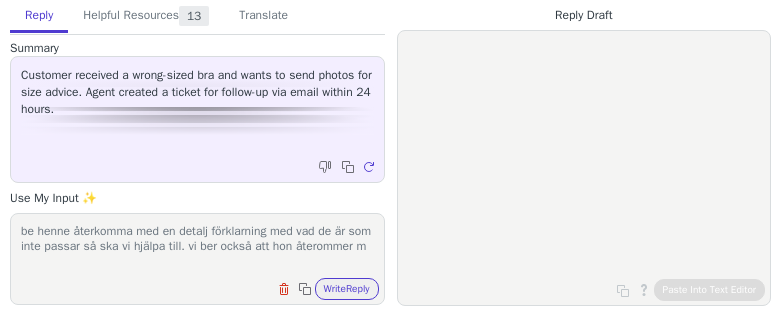 scroll, scrollTop: 1, scrollLeft: 0, axis: vertical 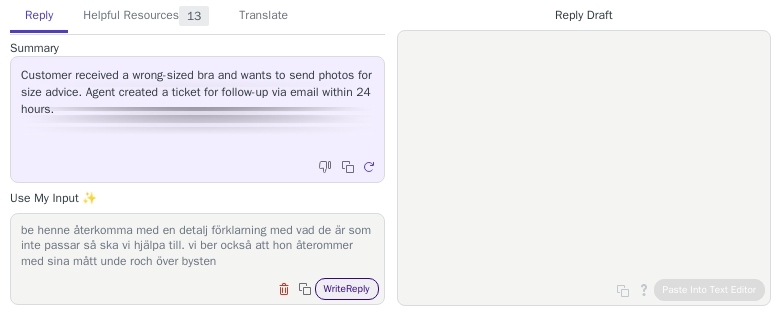 type on "be henne återkomma med en detalj förklarning med vad de är som inte passar så ska vi hjälpa till. vi ber också att hon återommer med sina mått unde roch över bysten" 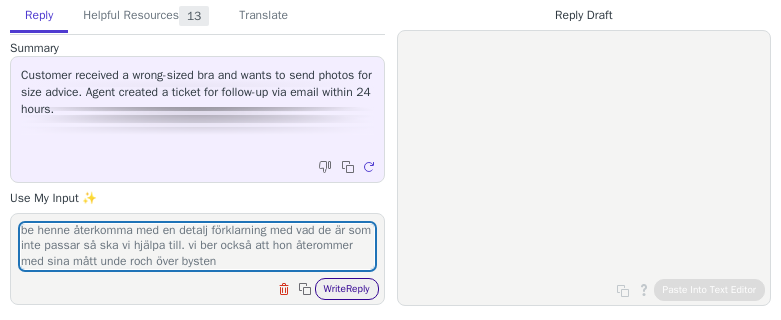 click on "Write  Reply" at bounding box center [347, 289] 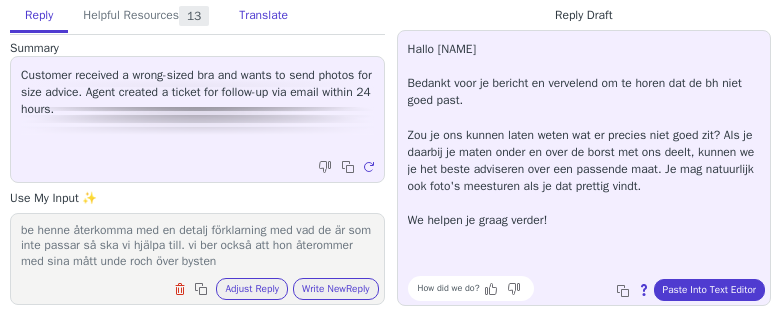 click on "Translate" at bounding box center [263, 16] 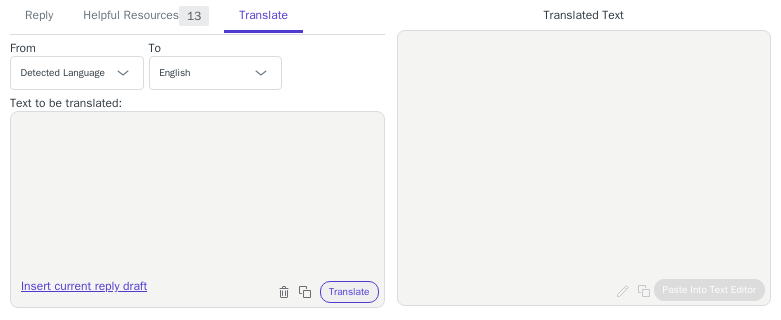 click on "Insert current reply draft" at bounding box center (84, 290) 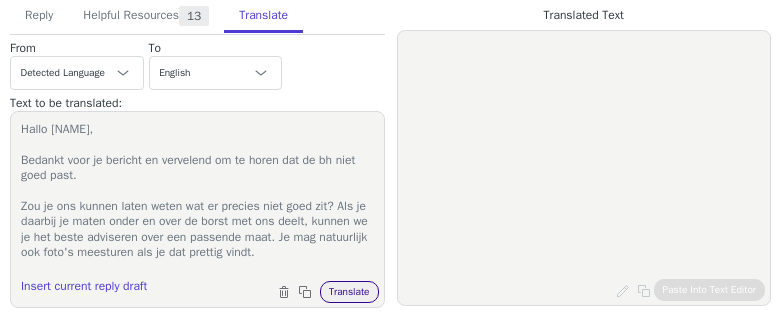 click on "Translate" at bounding box center [349, 292] 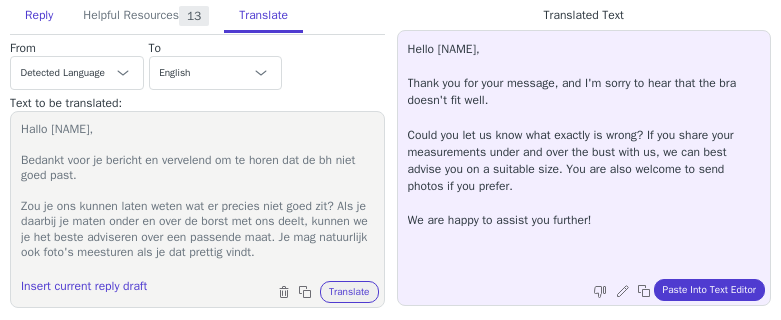 click on "Reply" at bounding box center (39, 16) 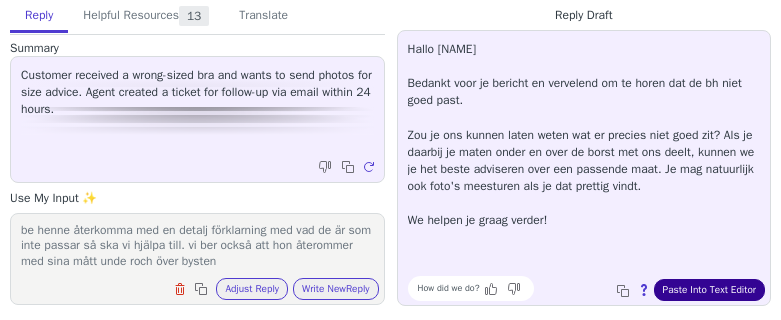 click on "Paste Into Text Editor" at bounding box center [709, 290] 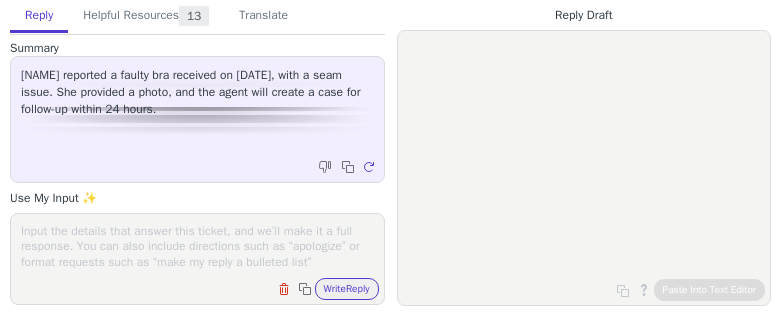 scroll, scrollTop: 0, scrollLeft: 0, axis: both 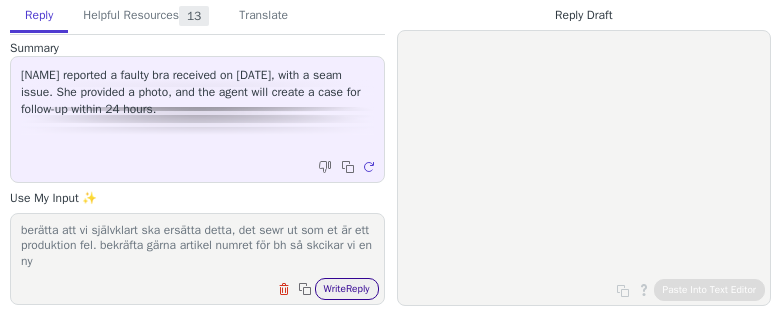 type on "berätta att vi självklart ska ersätta detta, det sewr ut som et är ett produktion fel. bekräfta gärna artikel numret för bh så skcikar vi en ny" 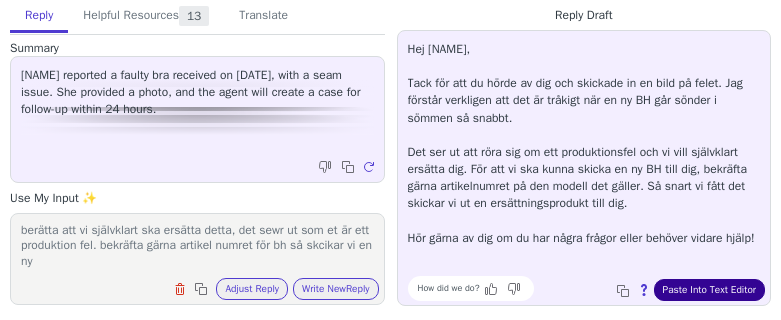 click on "Paste Into Text Editor" at bounding box center [709, 290] 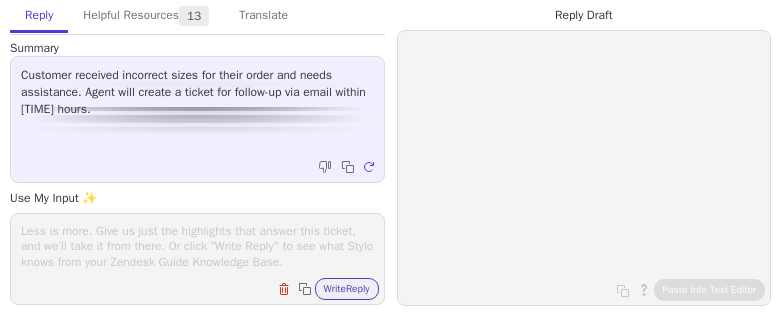 scroll, scrollTop: 0, scrollLeft: 0, axis: both 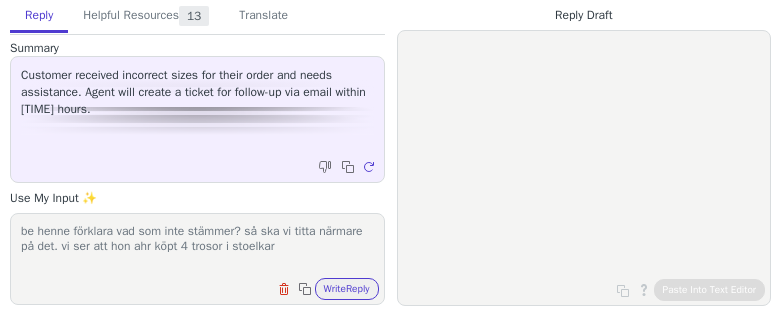 click on "be henne förklara vad som inte stämmer? så ska vi titta närmare på det. vi ser att hon ahr köpt 4 trosor i stoelkar" at bounding box center [197, 246] 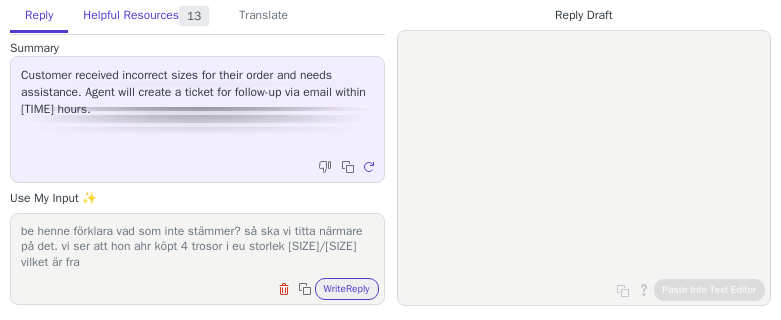 scroll, scrollTop: 1, scrollLeft: 0, axis: vertical 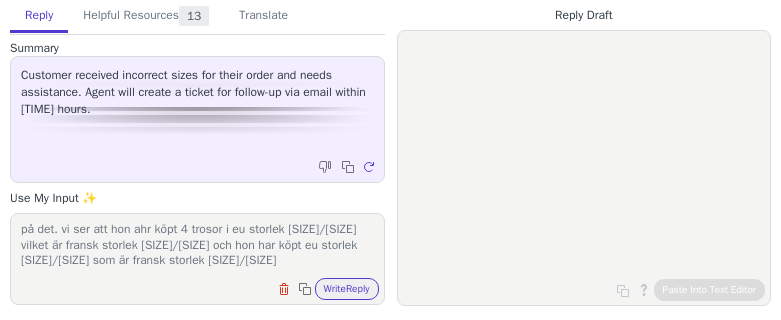 type on "be henne förklara vad som inte stämmer? så ska vi titta närmare på det. vi ser att hon ahr köpt 4 trosor i eu storlek 34/36 vilket är fransk storlek 36/38 och hon har köpt eu storlek 46/48 som är fransk storlek 48/50" 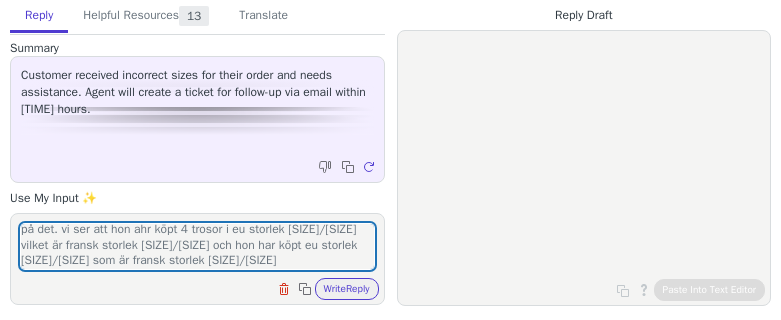 click on "Clear field Copy to clipboard Write  Reply" at bounding box center (207, 287) 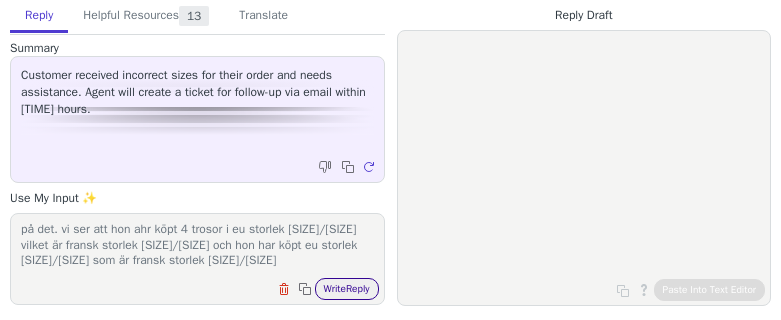 click on "Write  Reply" at bounding box center (347, 289) 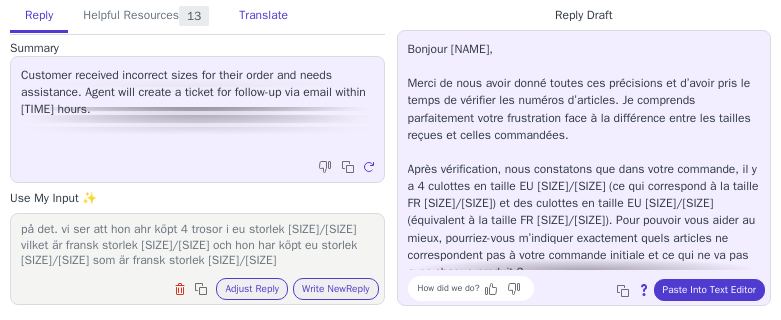 click on "Translate" at bounding box center (263, 16) 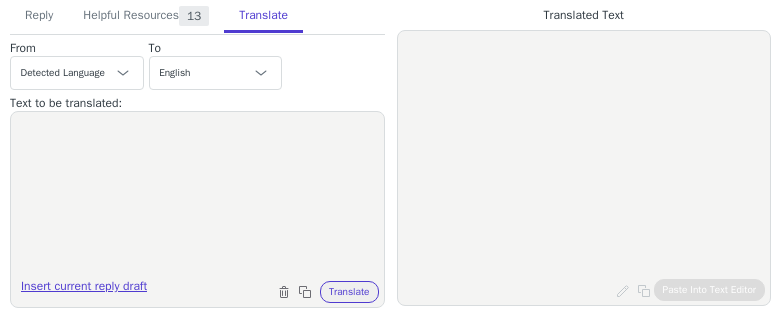 click on "Insert current reply draft" at bounding box center [84, 290] 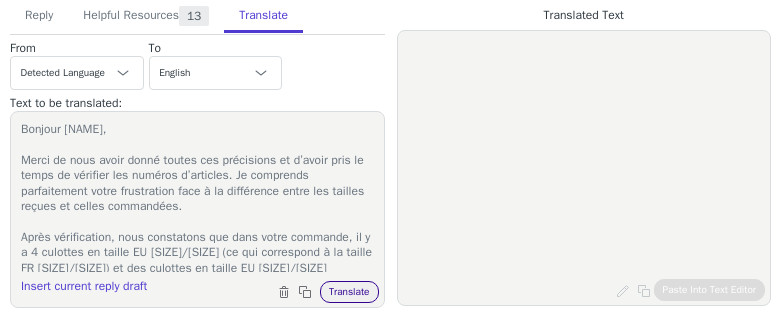click on "Translate" at bounding box center [349, 292] 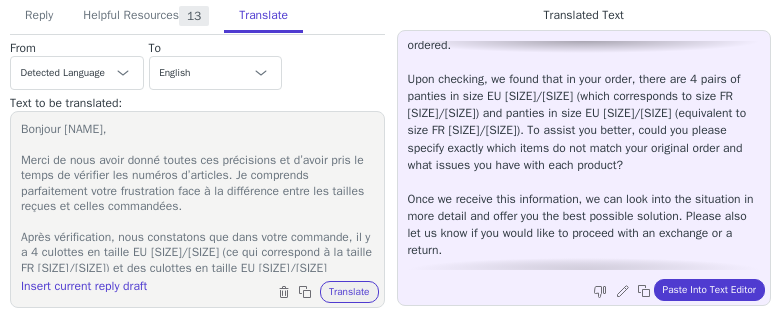 scroll, scrollTop: 92, scrollLeft: 0, axis: vertical 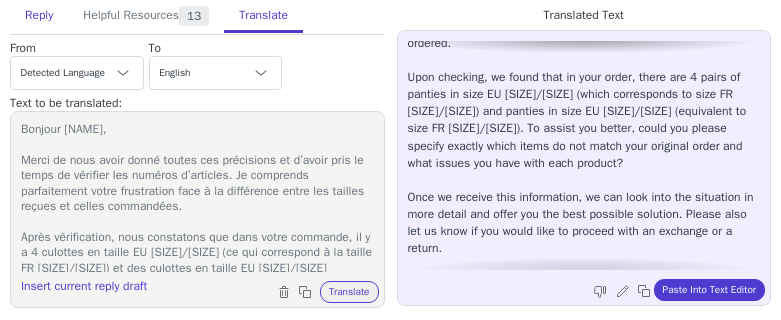 click on "Reply" at bounding box center [39, 16] 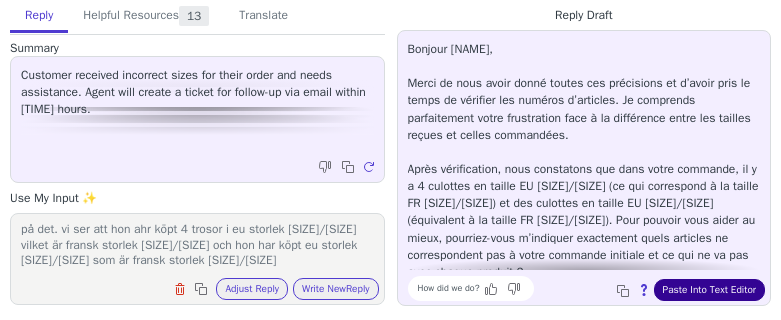 click on "Paste Into Text Editor" at bounding box center [709, 290] 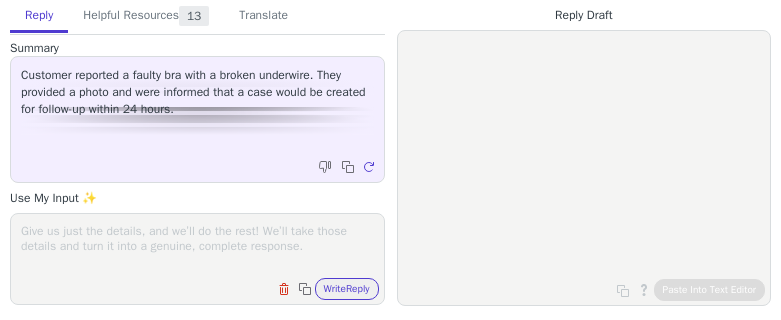 scroll, scrollTop: 0, scrollLeft: 0, axis: both 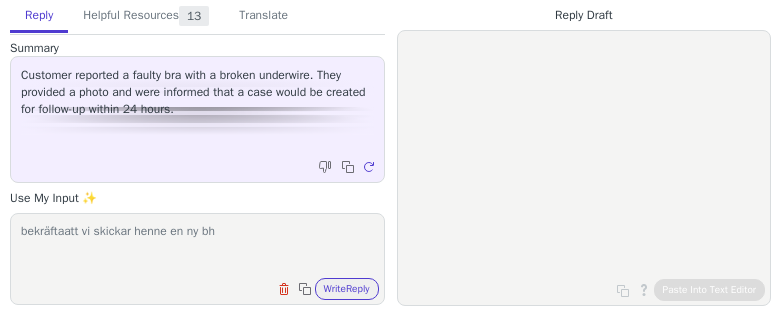 type on "bekräftaatt vi skickar henne en ny bh" 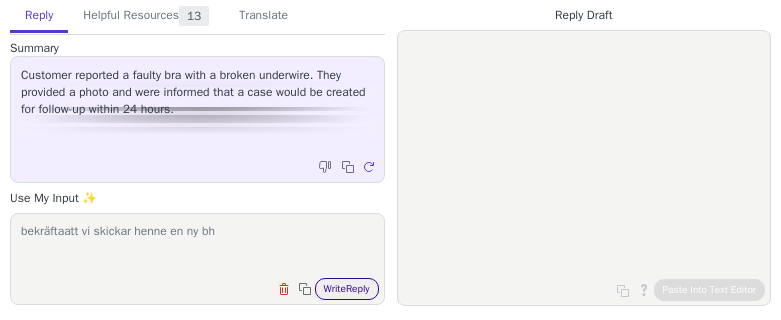 click on "Write  Reply" at bounding box center (347, 289) 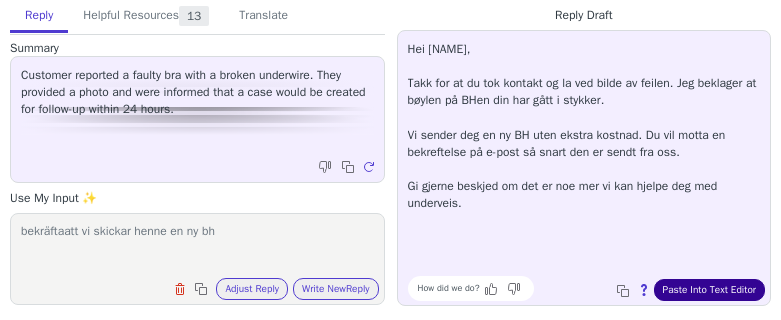 click on "Paste Into Text Editor" at bounding box center (709, 290) 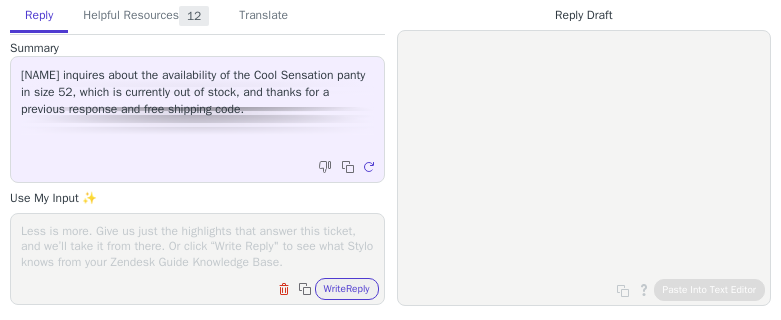 scroll, scrollTop: 0, scrollLeft: 0, axis: both 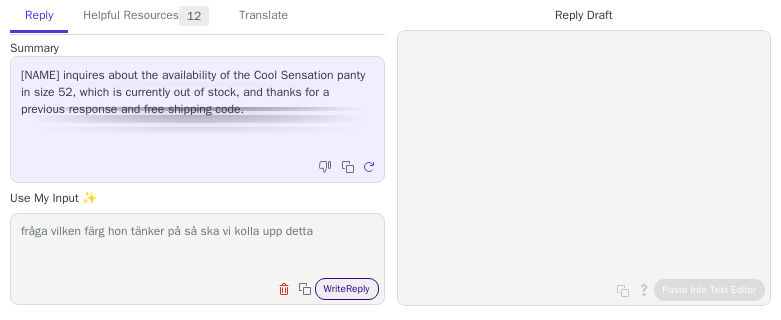 type on "fråga vilken färg hon tänker på så ska vi kolla upp detta" 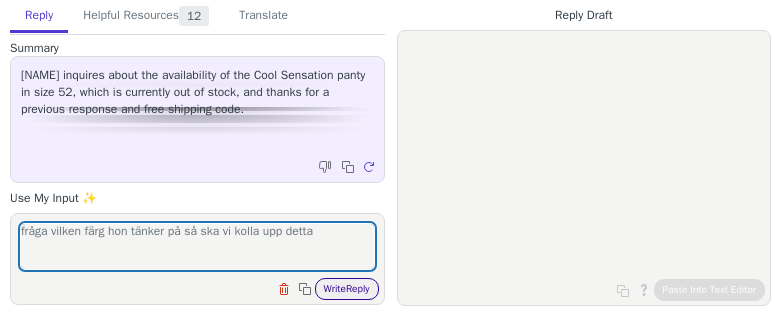 click on "Write  Reply" at bounding box center [347, 289] 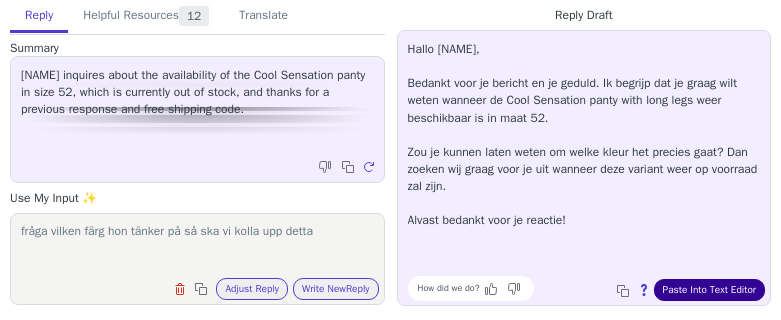 click on "Paste Into Text Editor" at bounding box center (709, 290) 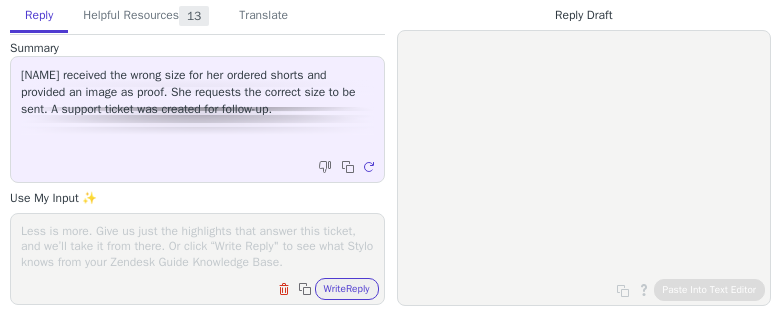 scroll, scrollTop: 0, scrollLeft: 0, axis: both 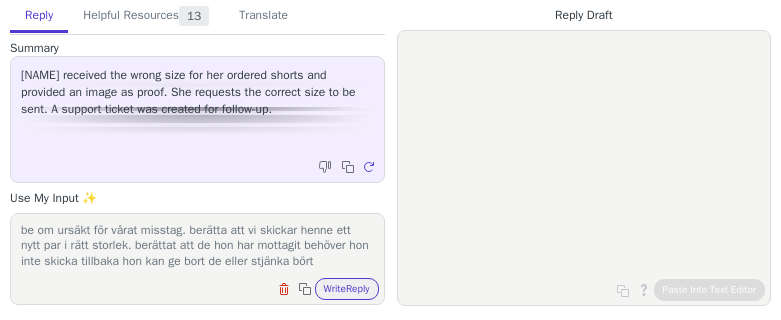 type on "be om ursäkt för vårat misstag. berätta att vi skickar henne ett nytt par i rätt storlek. berättat att de hon har mottagit behöver hon inte skicka tillbaka hon kan ge bort de eller stjänka bört" 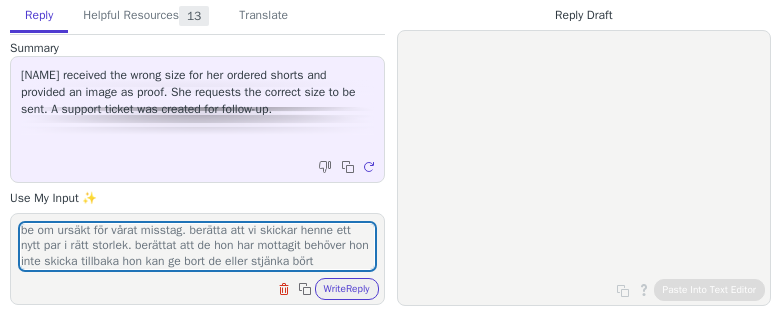 click on "be om ursäkt för vårat misstag. berätta att vi skickar [HER] ett nytt par i rätt storlek. berättat att de [HER] har mottagit behöver [HER] inte skicka tillbaka [HER] kan ge bort de eller stjänka bört Clear field Copy to clipboard Write  Reply" at bounding box center [197, 259] 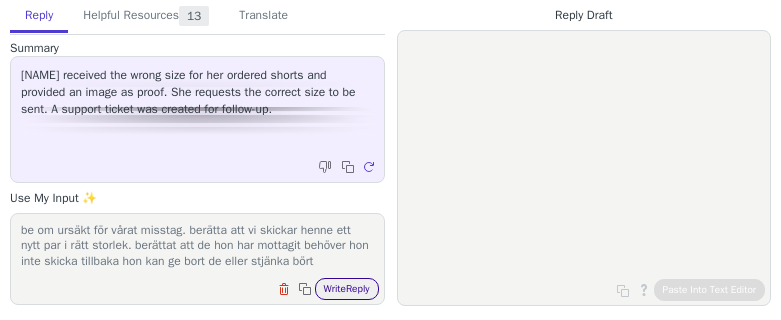 click on "Write  Reply" at bounding box center (347, 289) 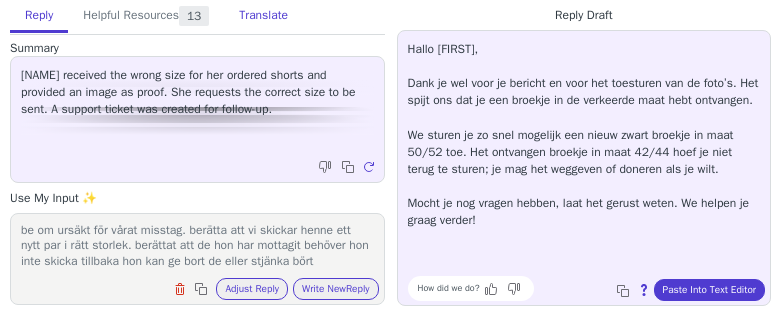 click on "Translate" at bounding box center [263, 16] 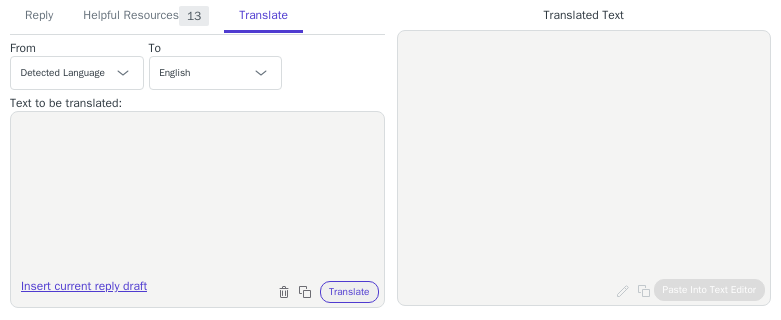 click on "Insert current reply draft" at bounding box center (84, 290) 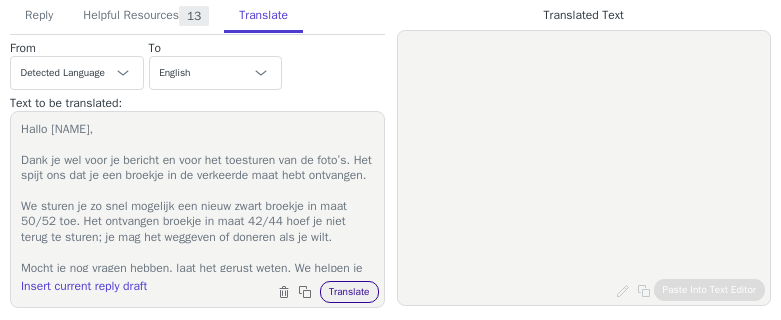 click on "Translate" at bounding box center [349, 292] 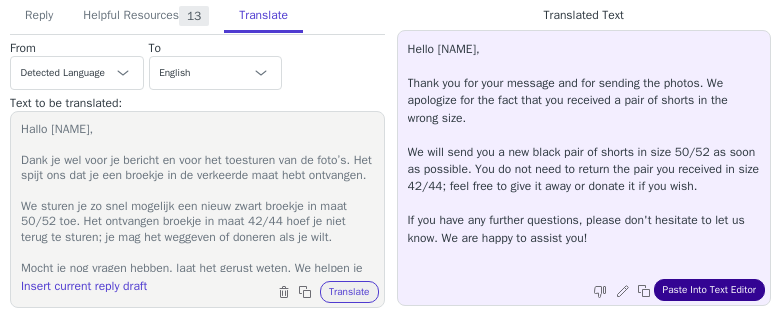 click on "Paste Into Text Editor" at bounding box center [709, 290] 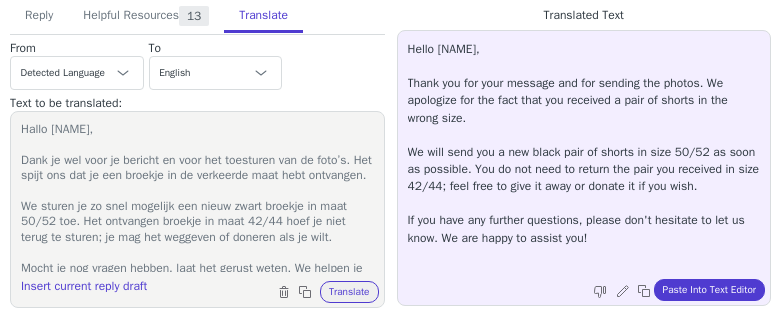 drag, startPoint x: 31, startPoint y: 27, endPoint x: 152, endPoint y: 56, distance: 124.42668 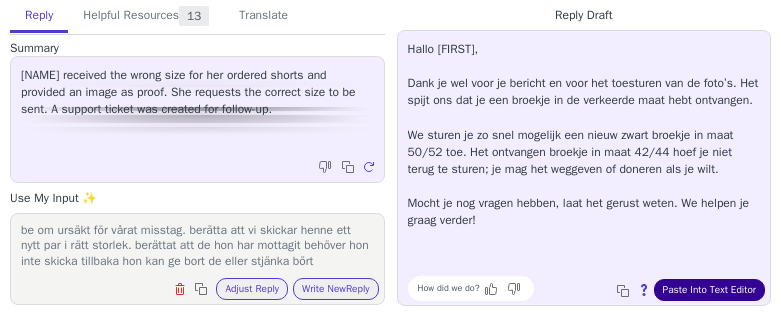 click on "Paste Into Text Editor" at bounding box center [709, 290] 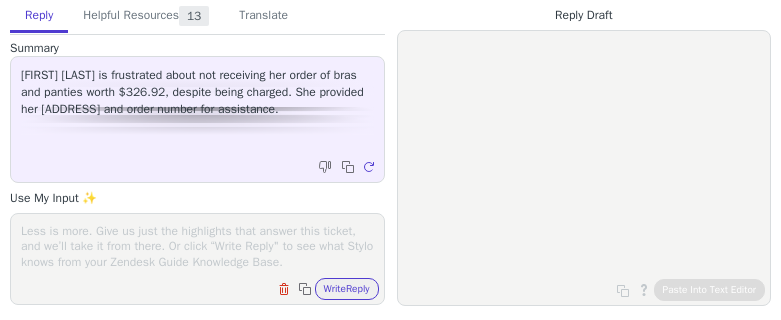 scroll, scrollTop: 0, scrollLeft: 0, axis: both 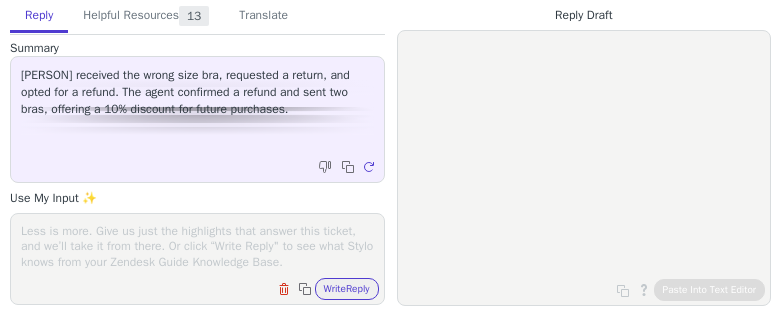 click on "Clear field Copy to clipboard Write  Reply" at bounding box center [197, 259] 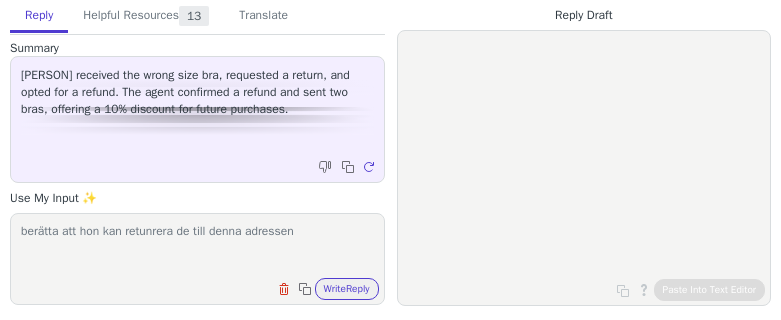 paste on "Miss Mary of Sweden
Postbus 9710
5602 LS Eindhoven
Nederland" 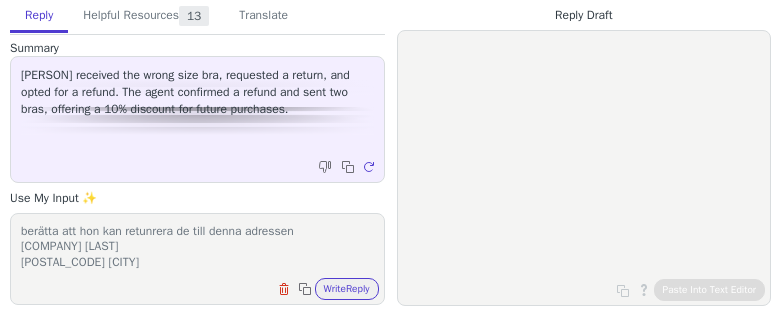 scroll, scrollTop: 32, scrollLeft: 0, axis: vertical 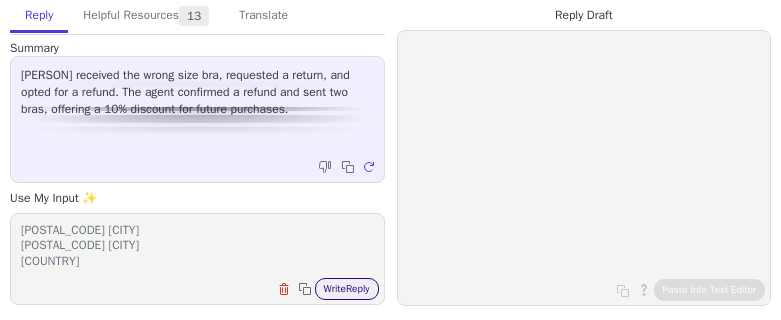 type on "berätta att hon kan retunrera de till denna adressen
Miss Mary of Sweden
Postbus 9710
5602 LS Eindhoven
Nederland" 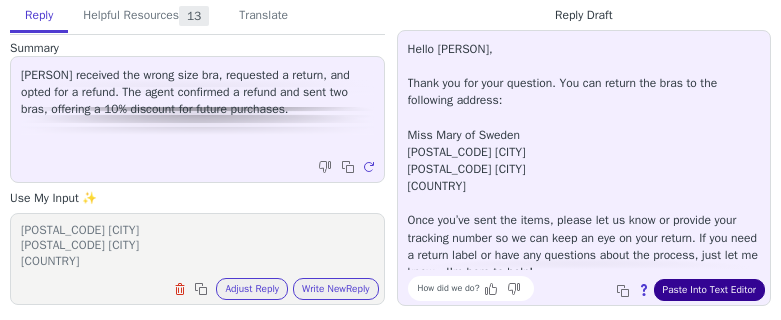 click on "Paste Into Text Editor" at bounding box center [709, 290] 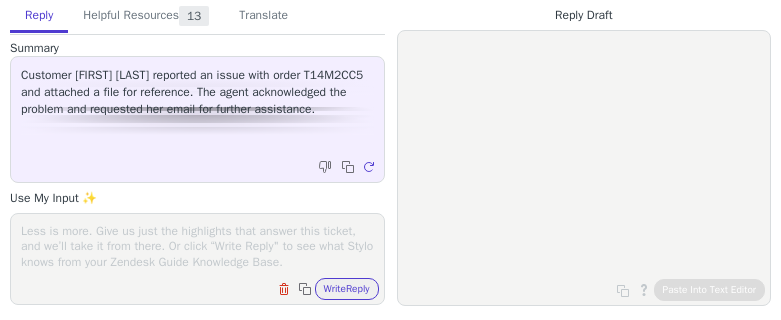 scroll, scrollTop: 0, scrollLeft: 0, axis: both 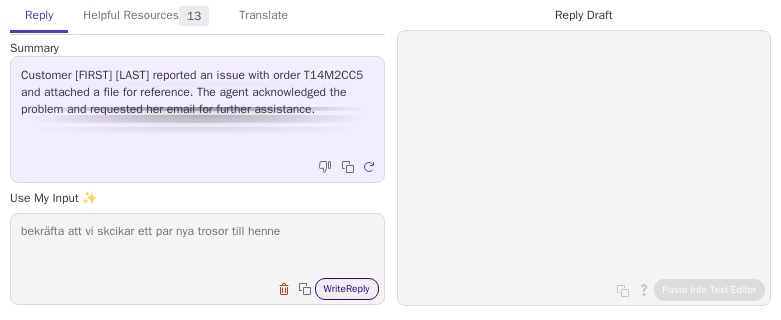 type on "bekräfta att vi skcikar ett par nya trosor till henne" 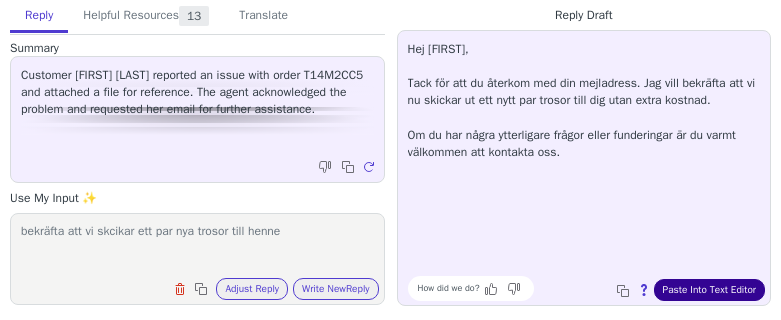 click on "Paste Into Text Editor" at bounding box center [709, 290] 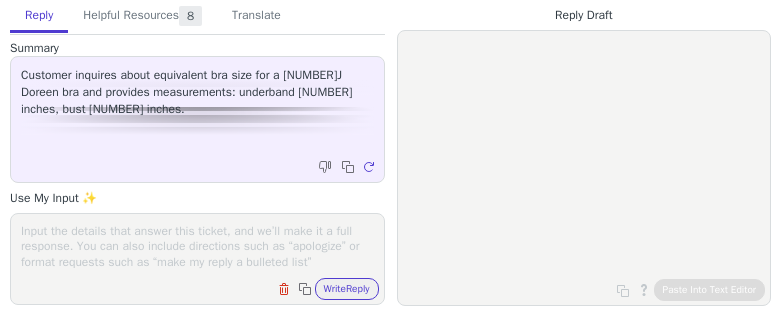 scroll, scrollTop: 0, scrollLeft: 0, axis: both 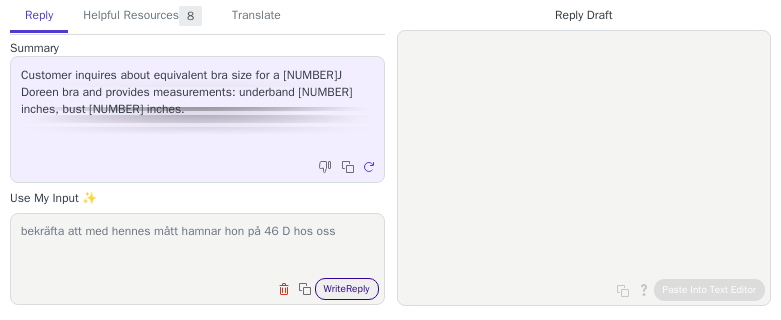 type on "bekräfta att med hennes mått hamnar hon på 46 D hos oss" 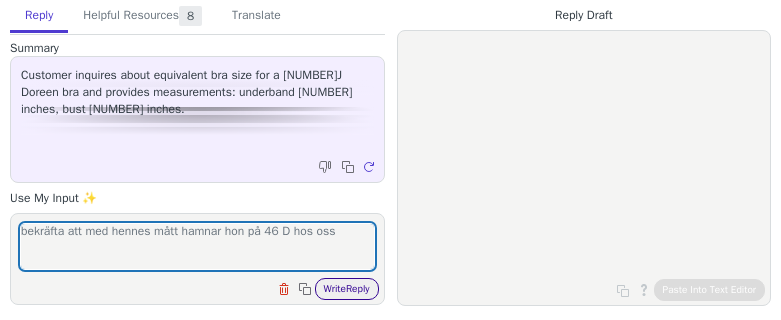 click on "Write  Reply" at bounding box center [347, 289] 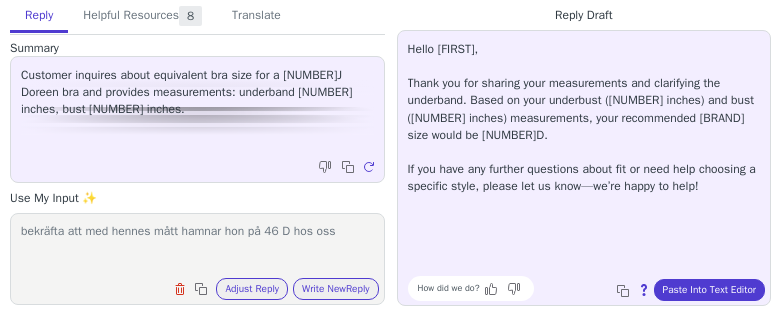 click on "Hello Jane, Thank you for sharing your measurements and clarifying the underband. Based on your underbust (41 inches) and bust (49 inches) measurements, your recommended Miss Mary size would be 46D. If you have any further questions about fit or need help choosing a specific style, please let us know—we’re happy to help! How did we do?   Copy to clipboard About this reply Paste Into Text Editor" at bounding box center (584, 168) 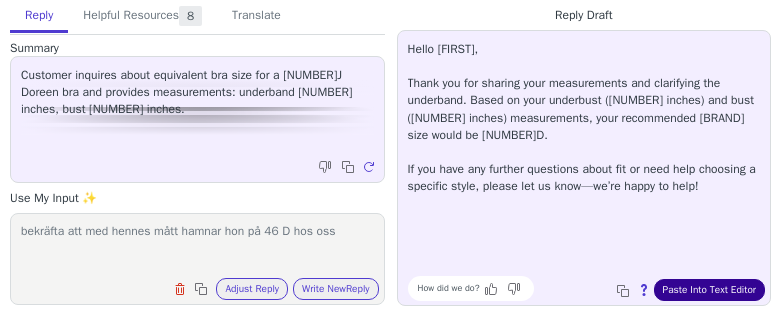 click on "Paste Into Text Editor" at bounding box center (709, 290) 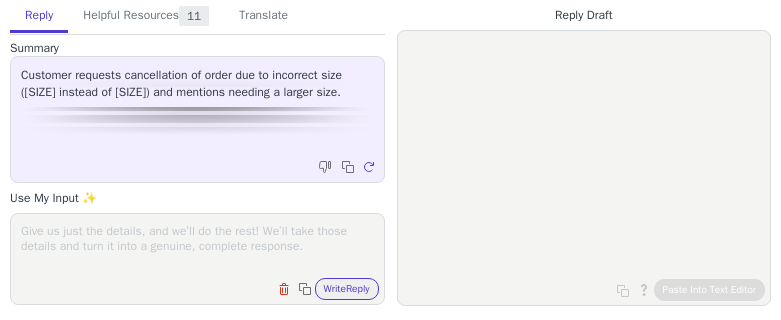 scroll, scrollTop: 0, scrollLeft: 0, axis: both 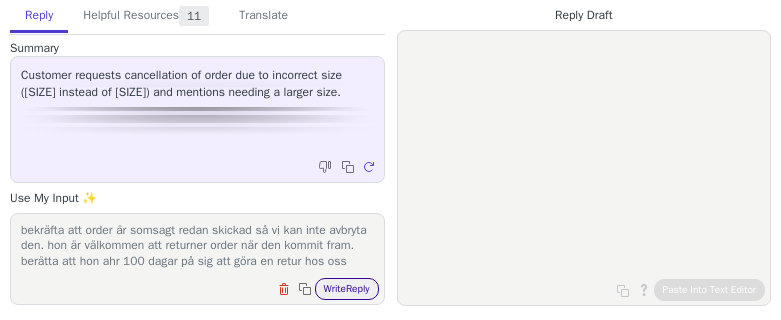 type on "bekräfta att order är somsagt redan skickad så vi kan inte avbryta den. hon är välkommen att returner order när den kommit fram. berätta att hon ahr 100 dagar på sig att göra en retur hos oss" 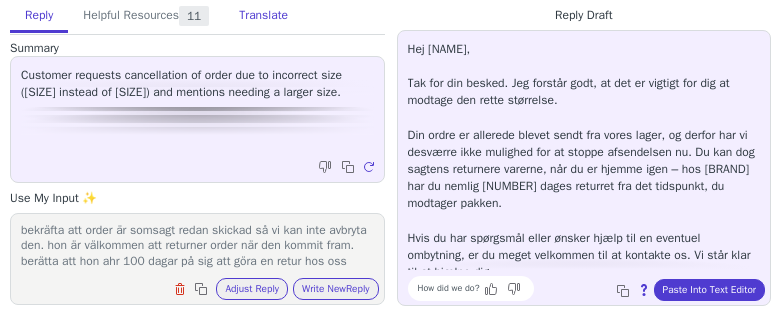 click on "Translate" at bounding box center (263, 16) 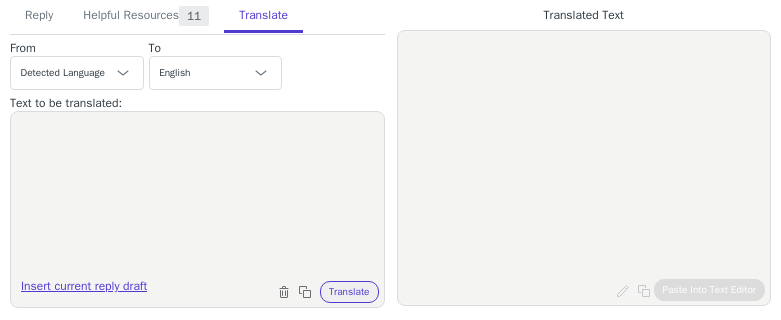 click on "Insert current reply draft" at bounding box center (84, 290) 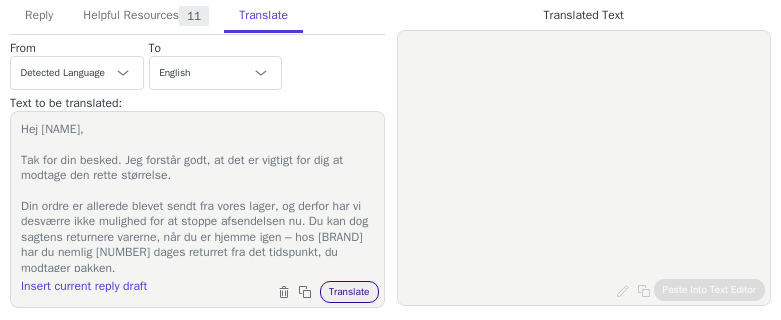 click on "Translate" at bounding box center [349, 292] 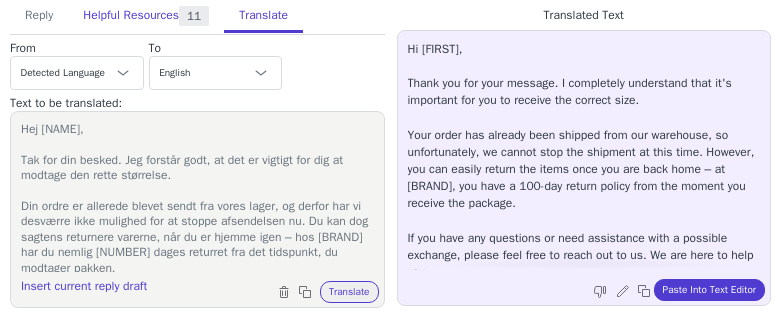 drag, startPoint x: 35, startPoint y: 12, endPoint x: 161, endPoint y: 29, distance: 127.141655 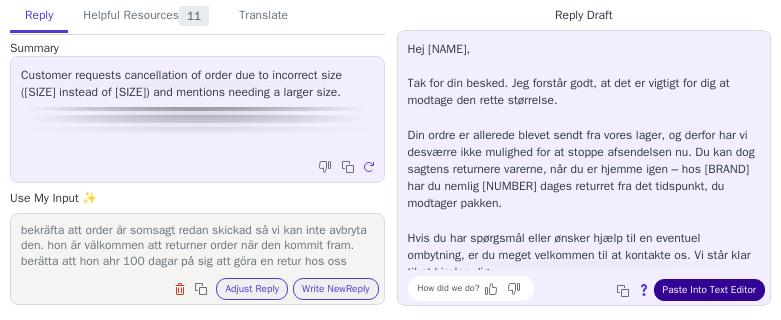 click on "Paste Into Text Editor" at bounding box center [709, 290] 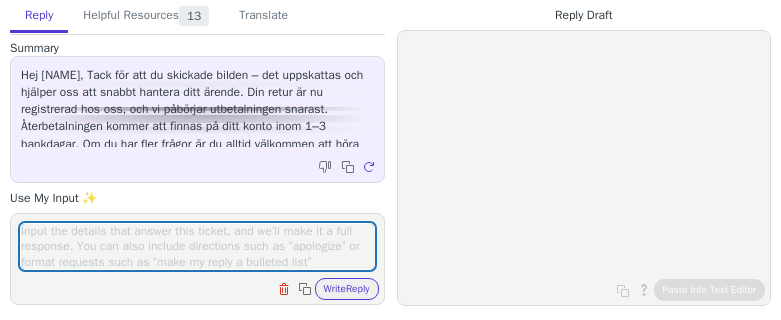 click at bounding box center [197, 246] 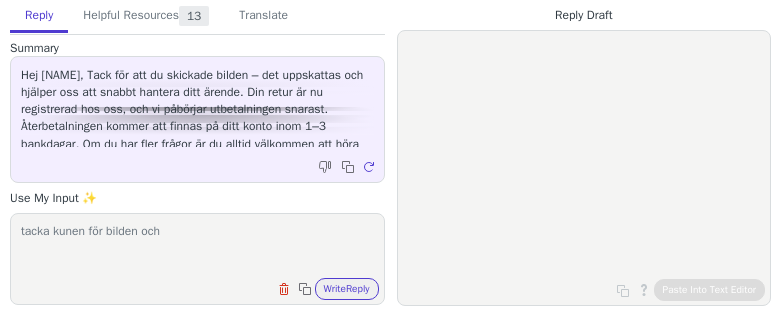 click on "tacka kunen för bilden och" at bounding box center (197, 246) 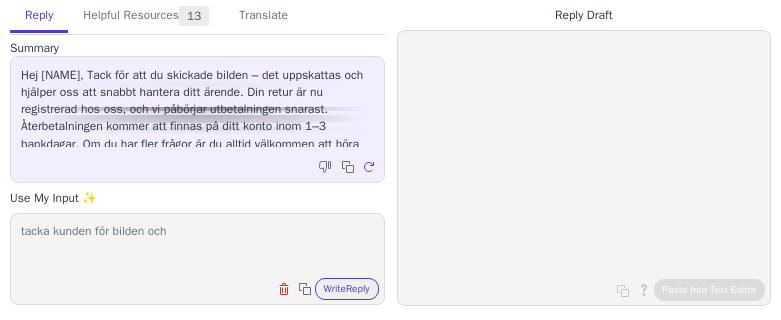 click on "tacka kunden för bilden och" at bounding box center (197, 246) 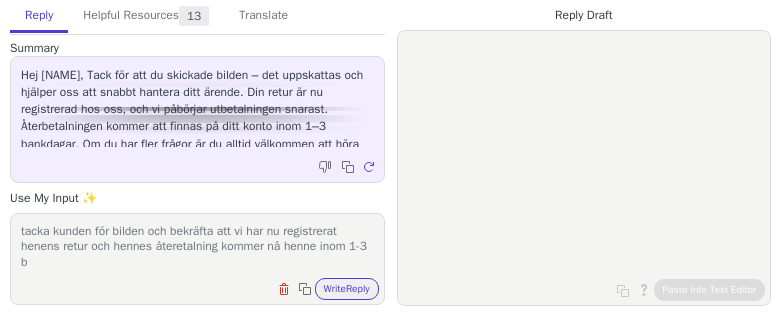 scroll, scrollTop: 1, scrollLeft: 0, axis: vertical 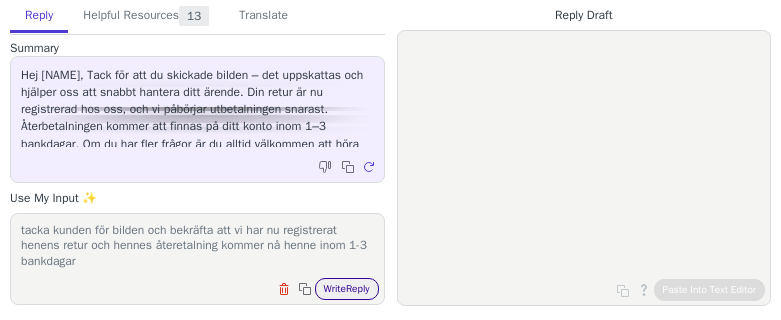 type on "tacka kunden för bilden och bekräfta att vi har nu registrerat henens retur och hennes återetalning kommer nå henne inom 1-3 bankdagar" 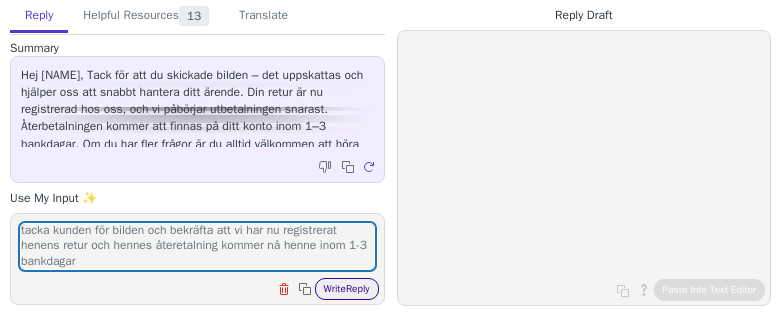 click on "Write  Reply" at bounding box center (347, 289) 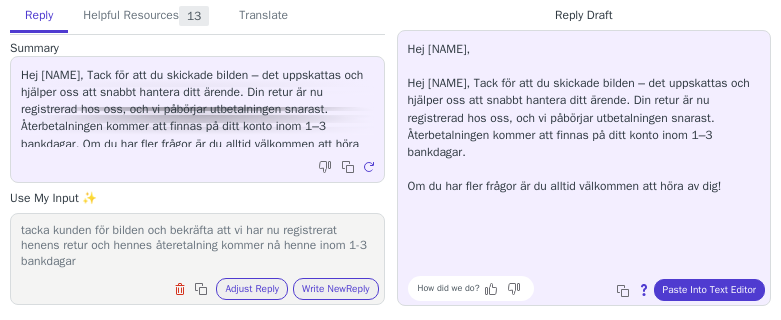 click on "Hej [NAME], Tack för att du skickade bilden – det uppskattas och hjälper oss att snabbt hantera ditt ärende. Din retur är nu registrerad hos oss, och vi påbörjar utbetalningen snarast. Återbetalningen kommer att finnas på ditt konto inom 1–3 bankdagar. Om du har fler frågor är du alltid välkommen att höra av dig! How did we do? Copy to clipboard About this reply Paste Into Text Editor" at bounding box center [584, 168] 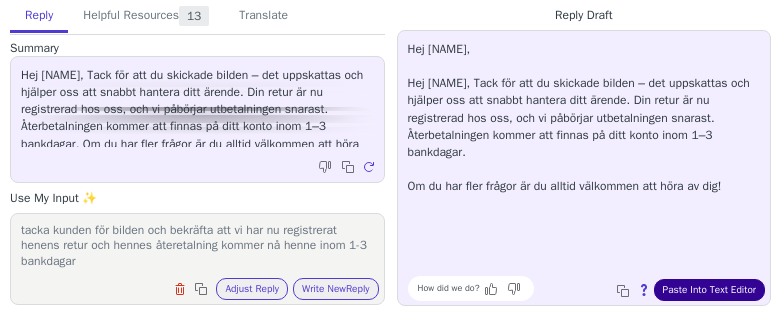 click on "Paste Into Text Editor" at bounding box center [709, 290] 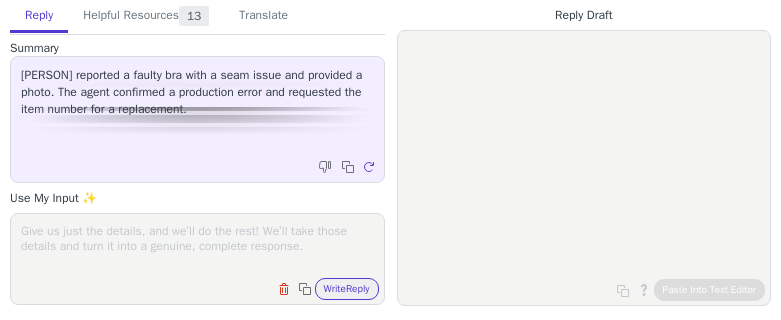 scroll, scrollTop: 0, scrollLeft: 0, axis: both 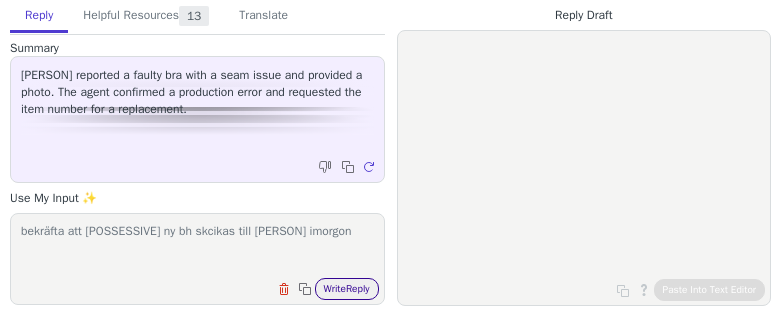 type on "bekräfta att [POSSESSIVE] ny bh skcikas till [PERSON] imorgon" 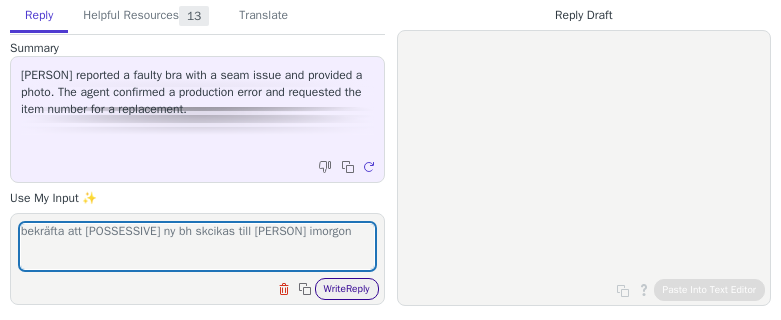 click on "Write  Reply" at bounding box center [347, 289] 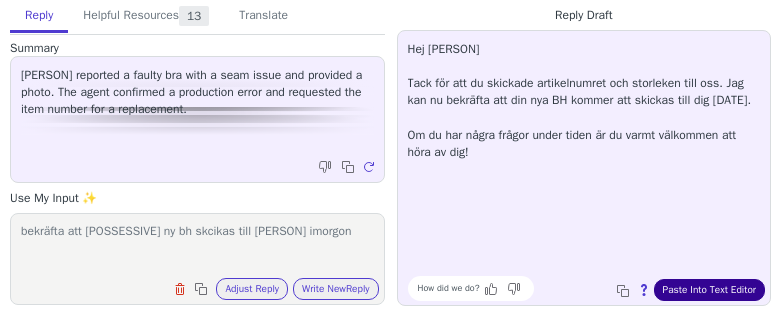 click on "Paste Into Text Editor" at bounding box center [709, 290] 